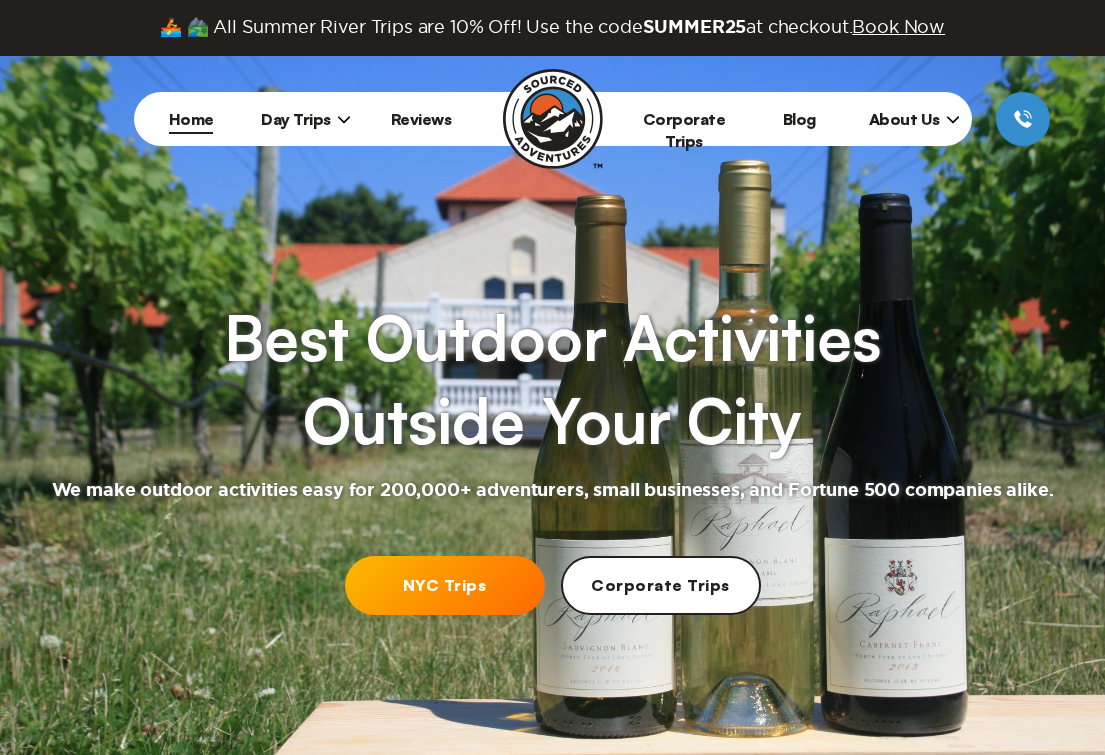 scroll, scrollTop: 0, scrollLeft: 0, axis: both 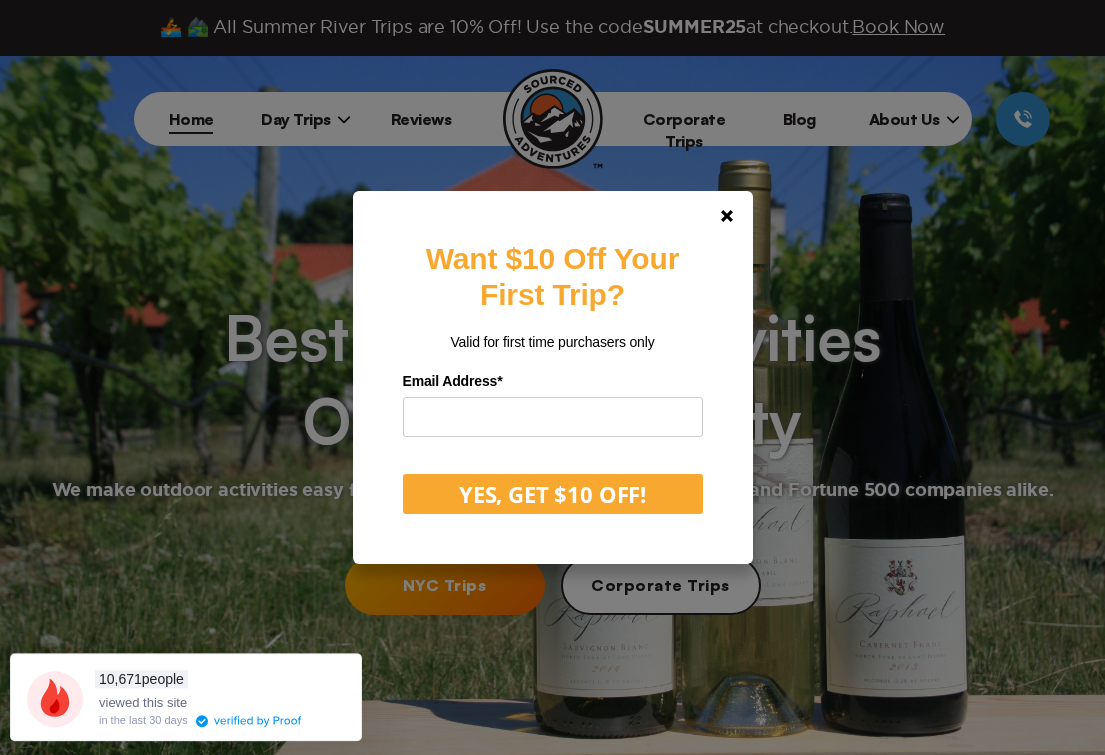 click on "Want $10 Off Your First Trip?
Valid for first time purchasers only
Email Address
*
Website
YES, GET $10 OFF!
Here is your $10 off promo code: GG1BM72U
Valid for first time purchasers only. Trips often sell out so book now before your spot is gone!" at bounding box center [553, 390] 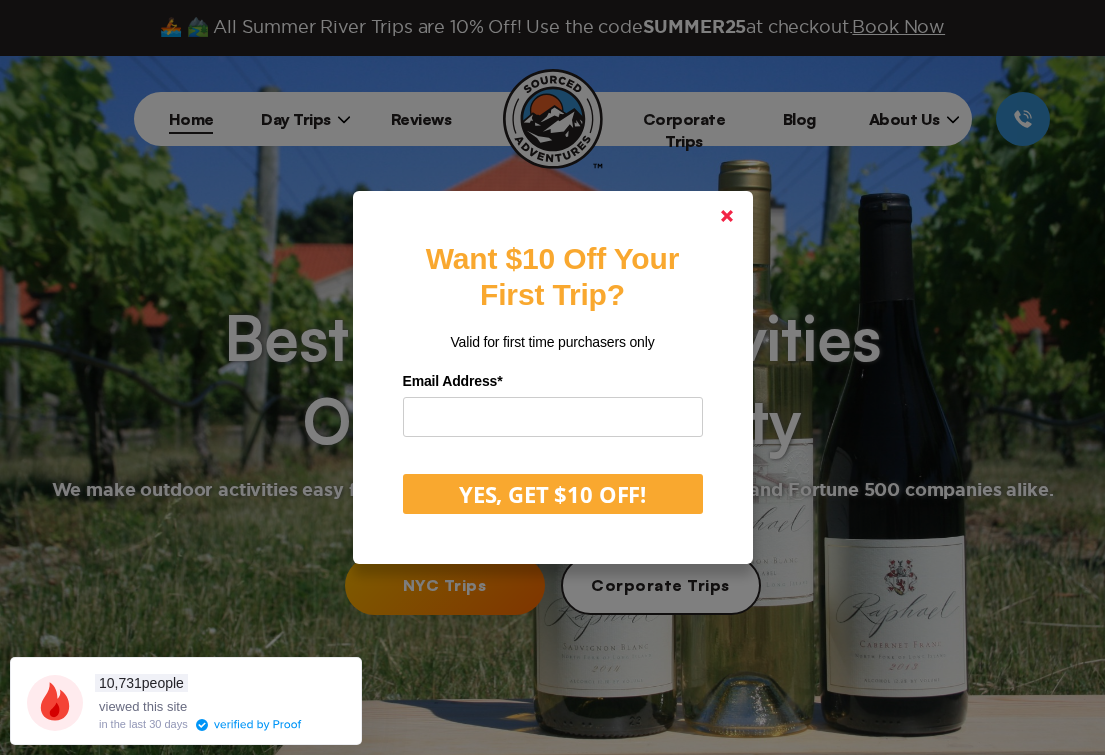 click at bounding box center [727, 216] 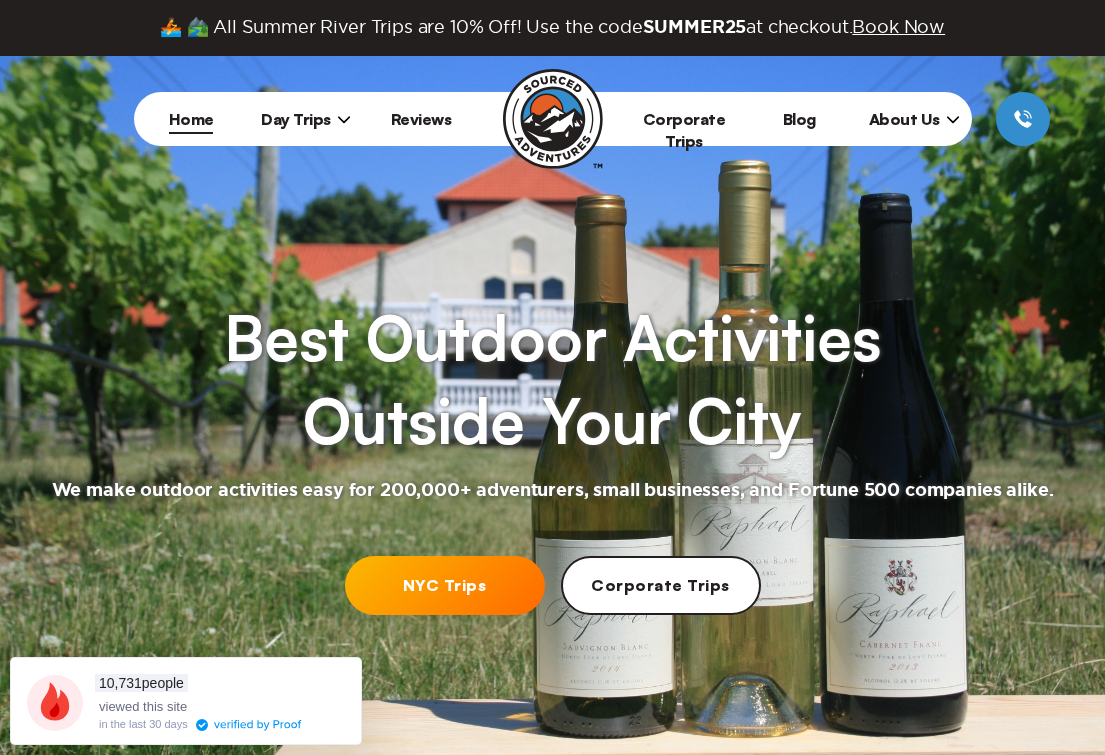 click on "NYC Trips" at bounding box center (445, 585) 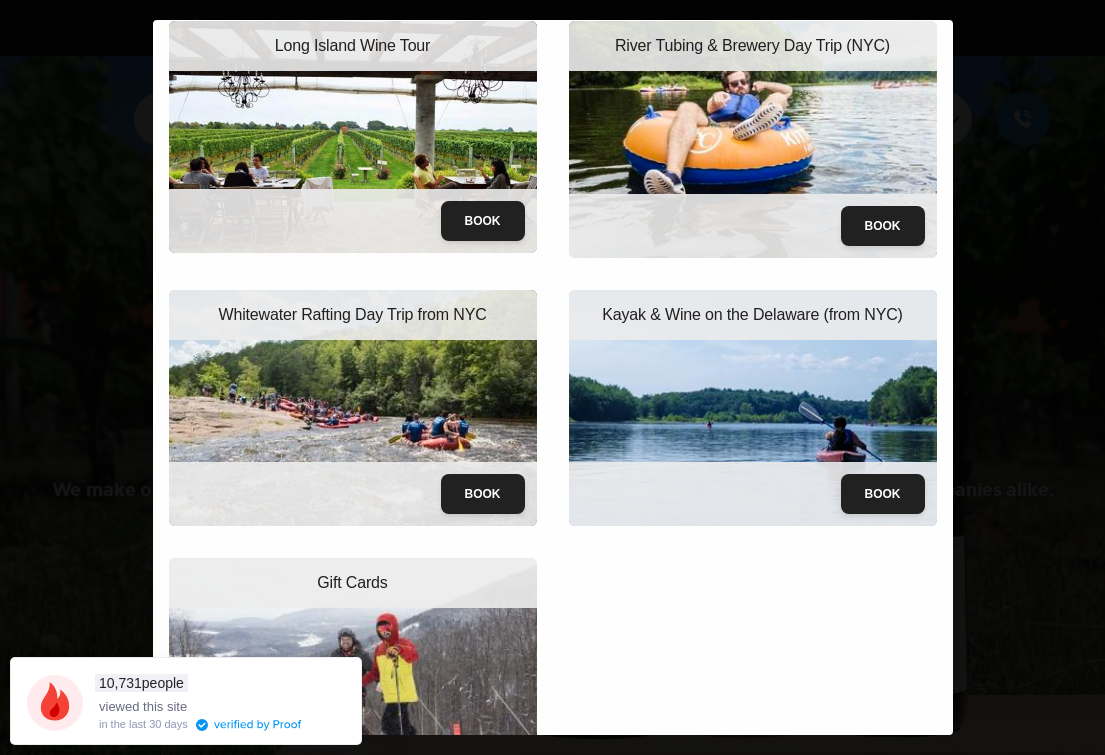 scroll, scrollTop: 155, scrollLeft: 0, axis: vertical 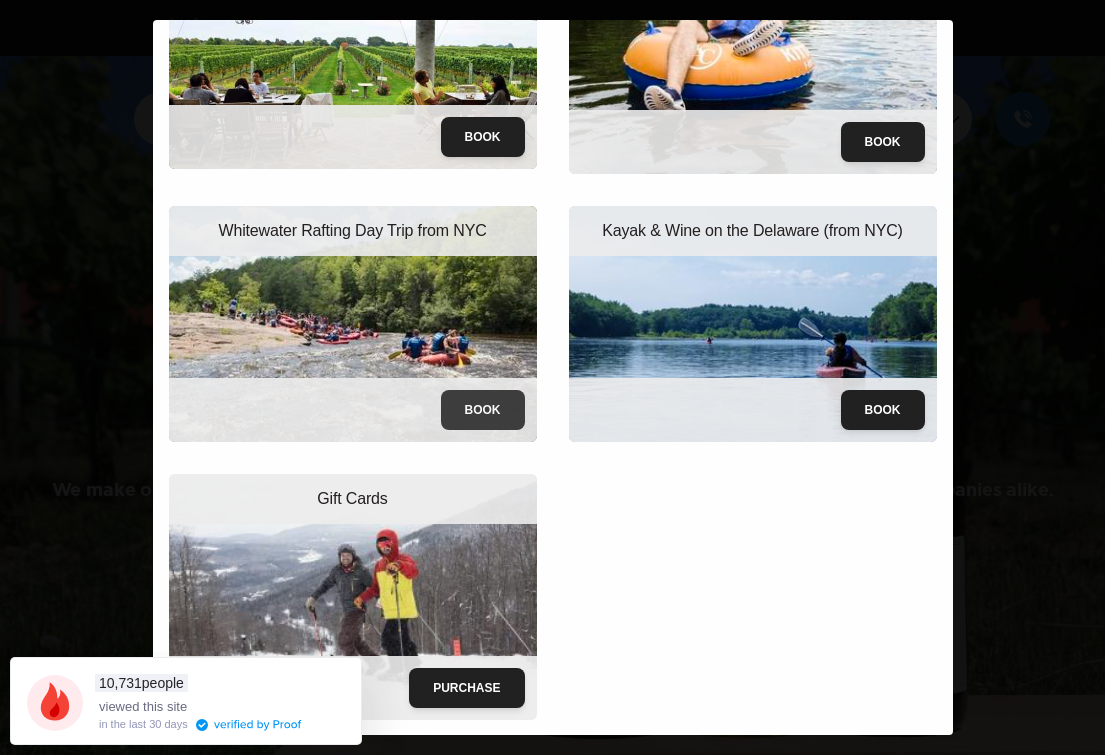 click on "Book" at bounding box center (483, 410) 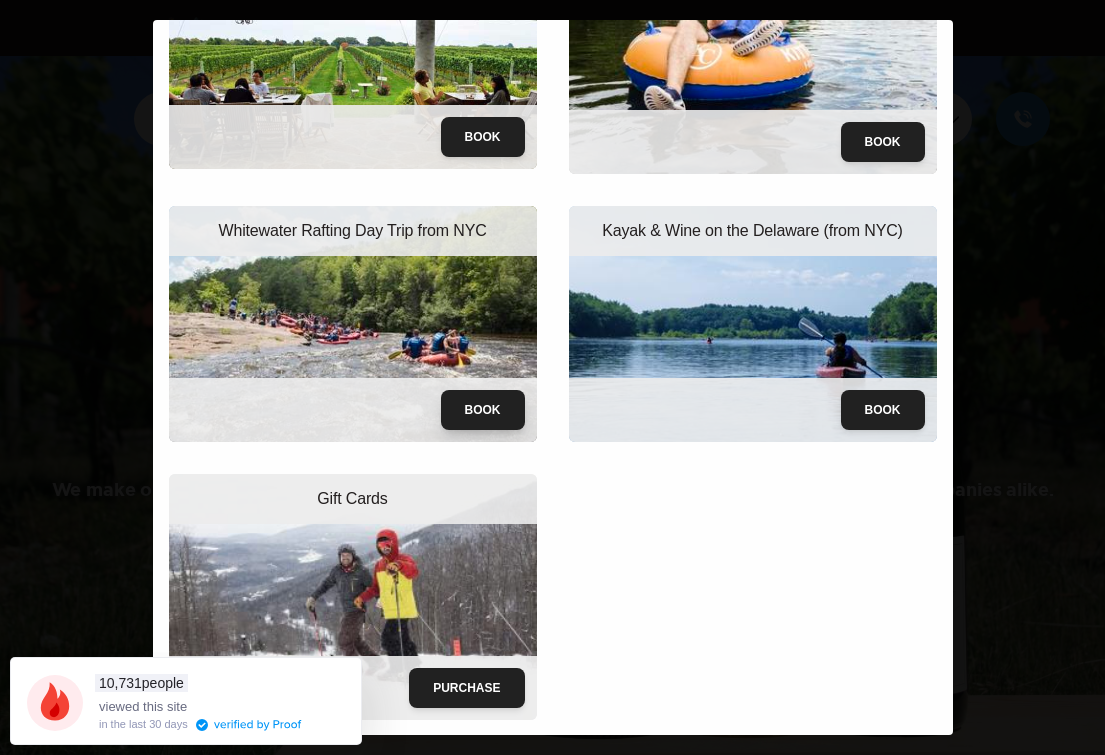 scroll, scrollTop: 0, scrollLeft: 0, axis: both 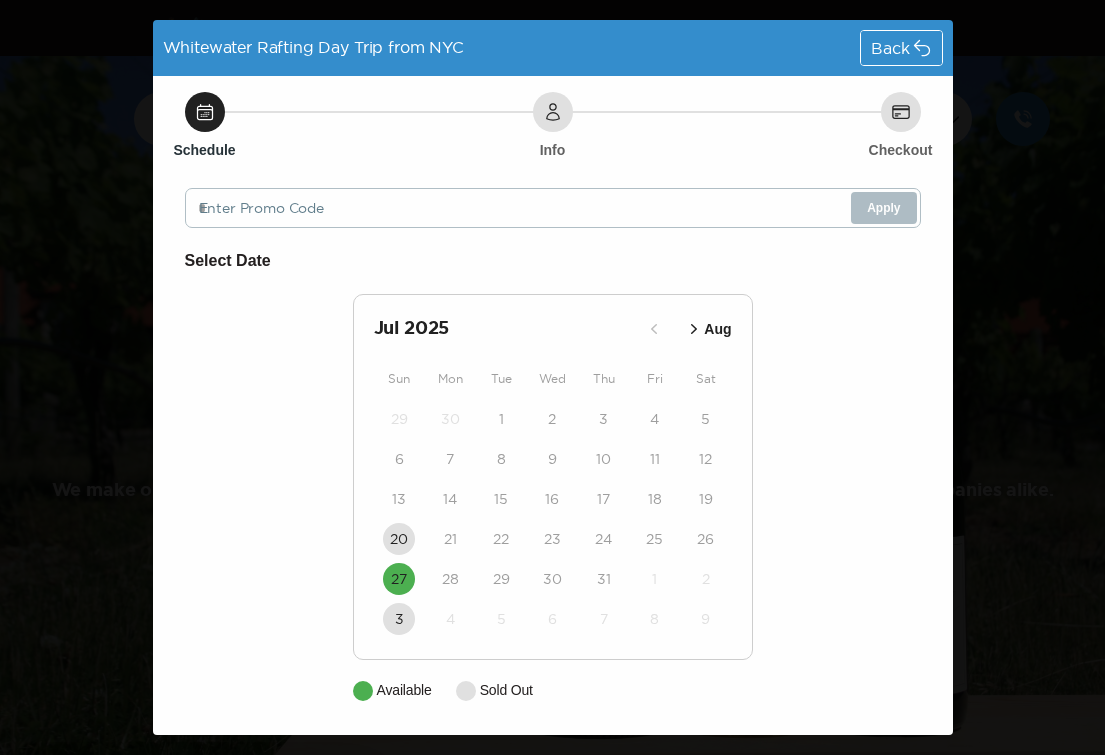 click 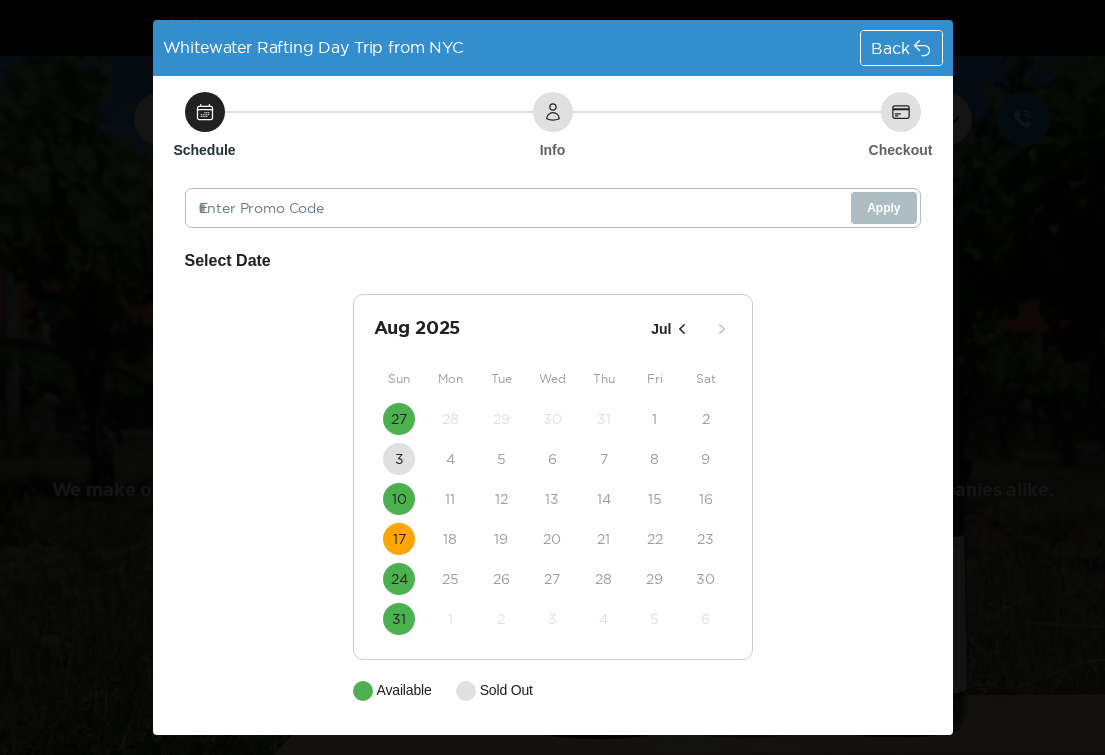 click on "17" at bounding box center [399, 539] 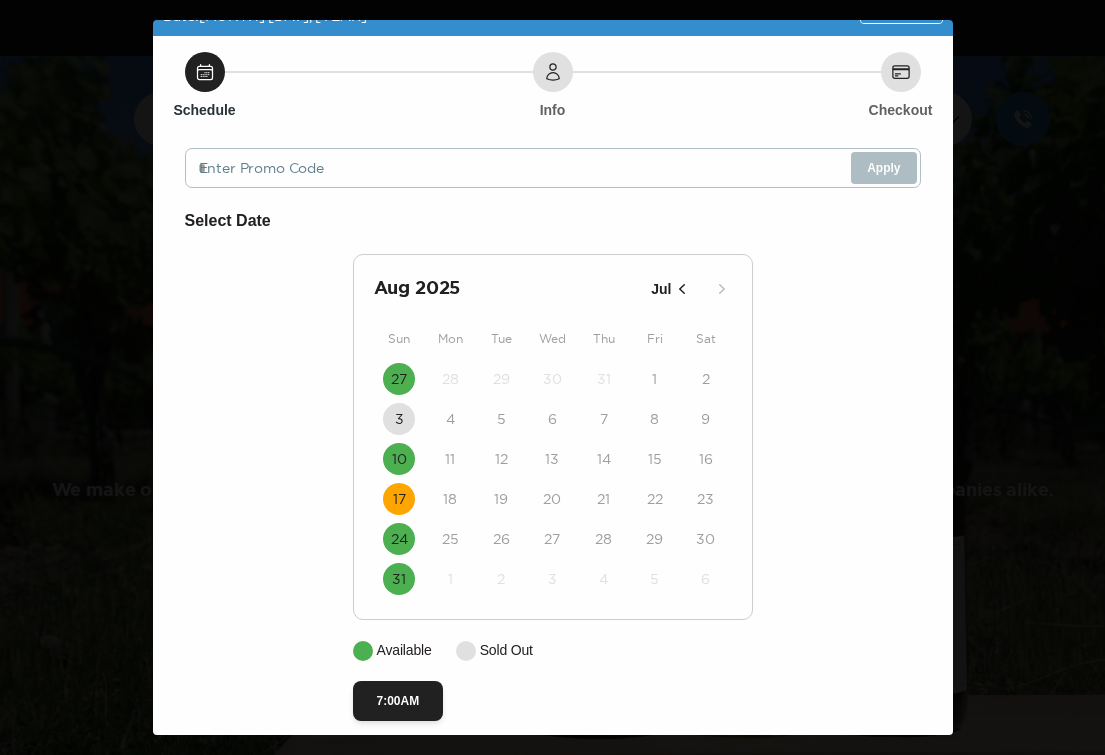 scroll, scrollTop: 62, scrollLeft: 0, axis: vertical 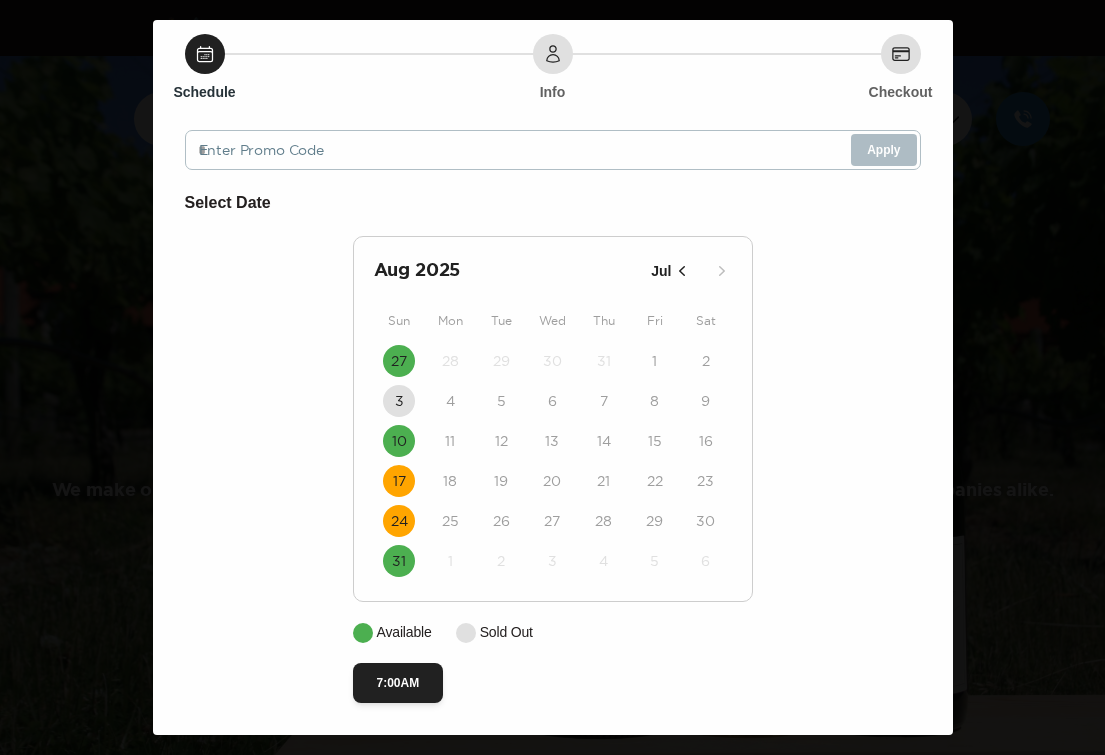click on "24" at bounding box center (399, 521) 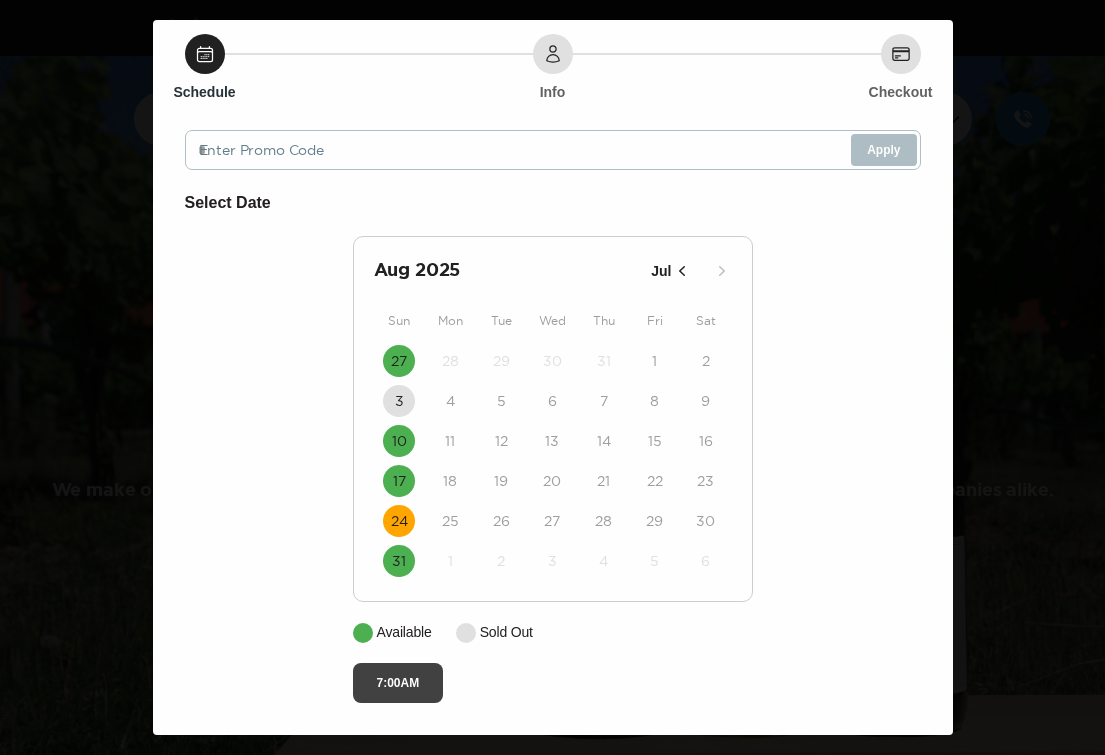 click on "7:00AM" at bounding box center [398, 683] 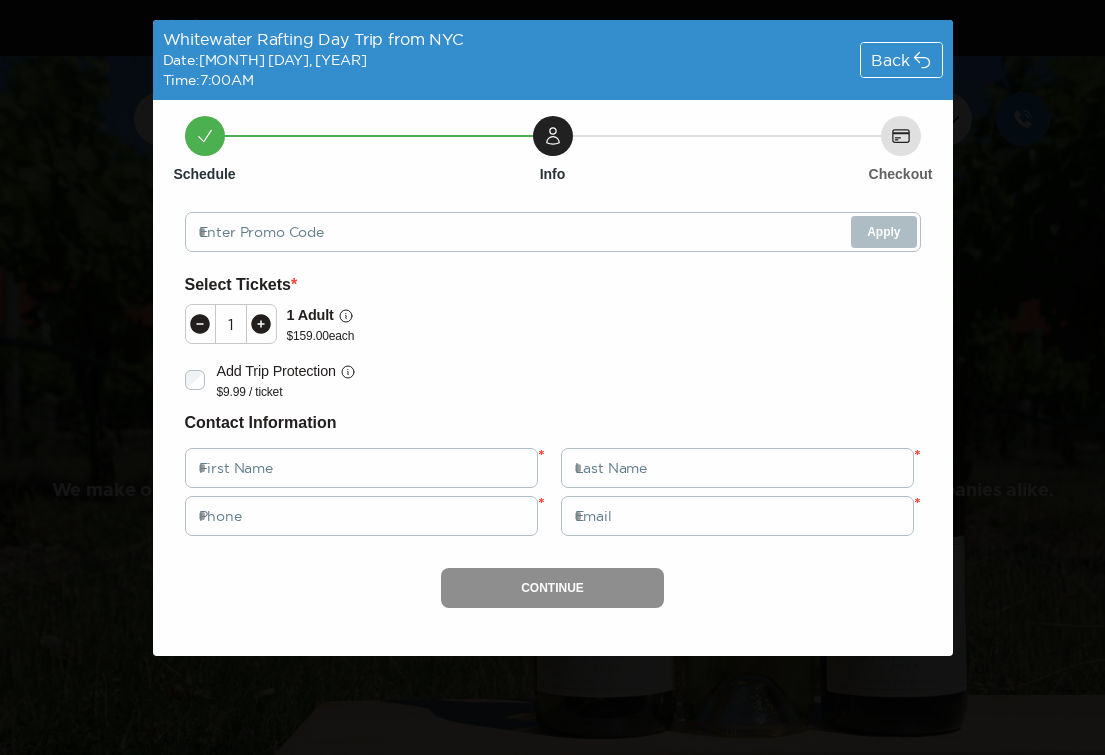 scroll, scrollTop: 0, scrollLeft: 0, axis: both 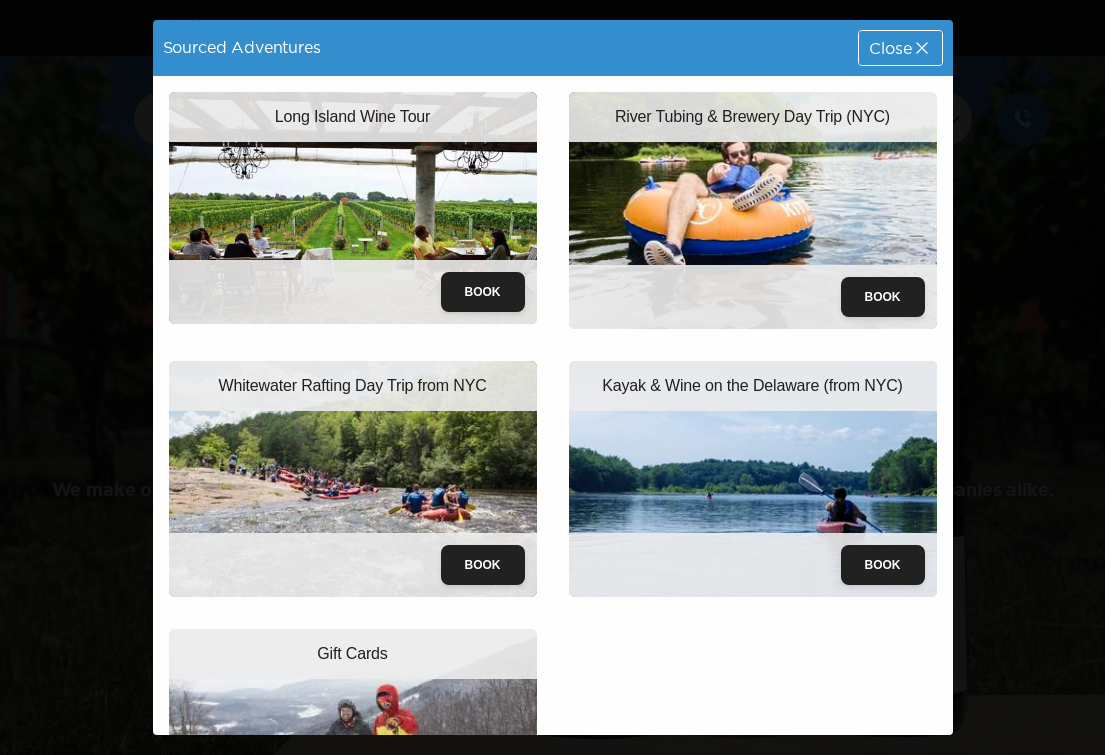 click on "Close" at bounding box center [900, 48] 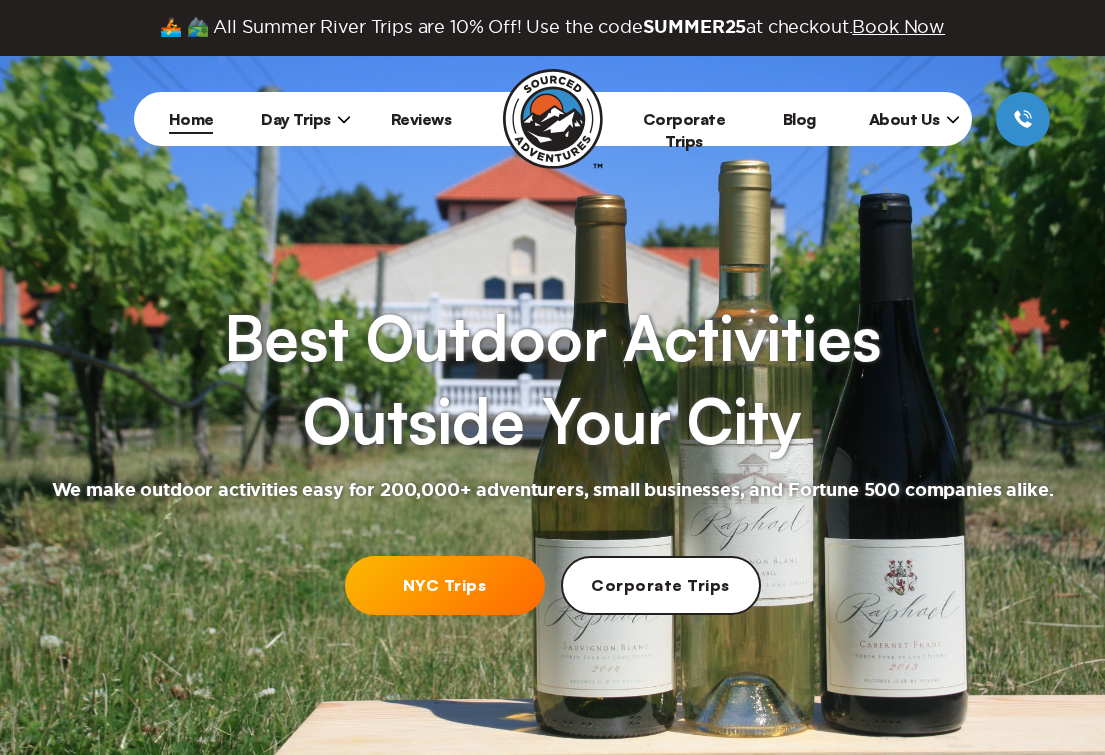 click on "Corporate Trips" at bounding box center [684, 130] 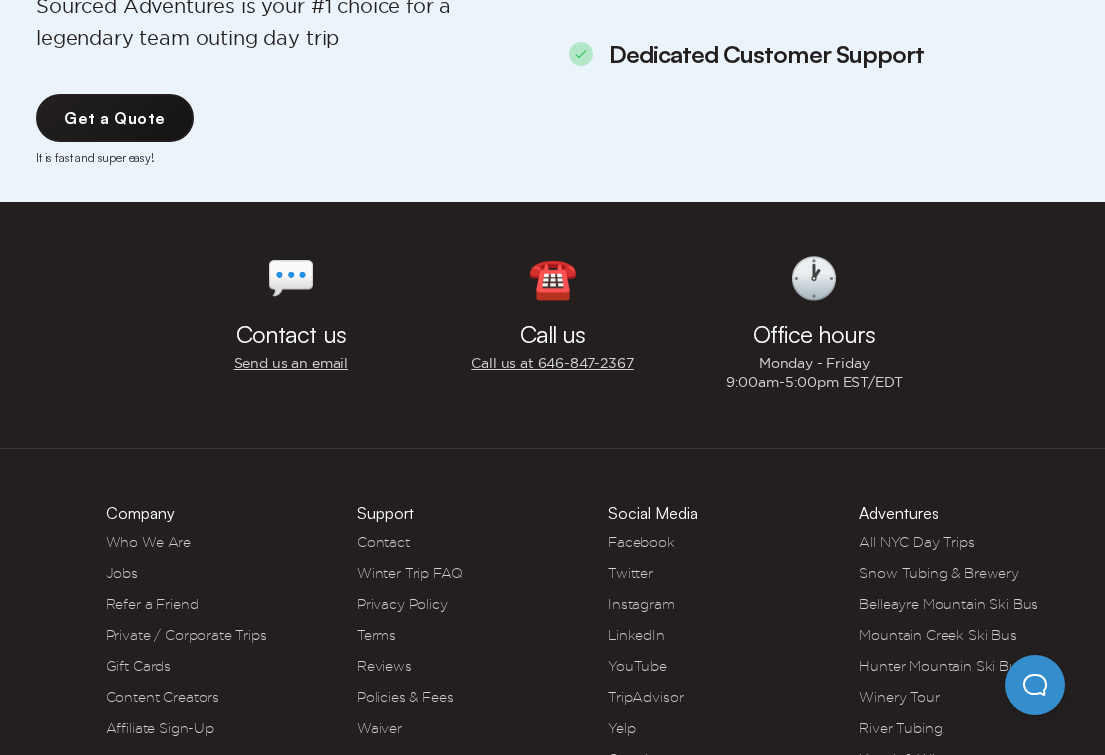 scroll, scrollTop: 7247, scrollLeft: 0, axis: vertical 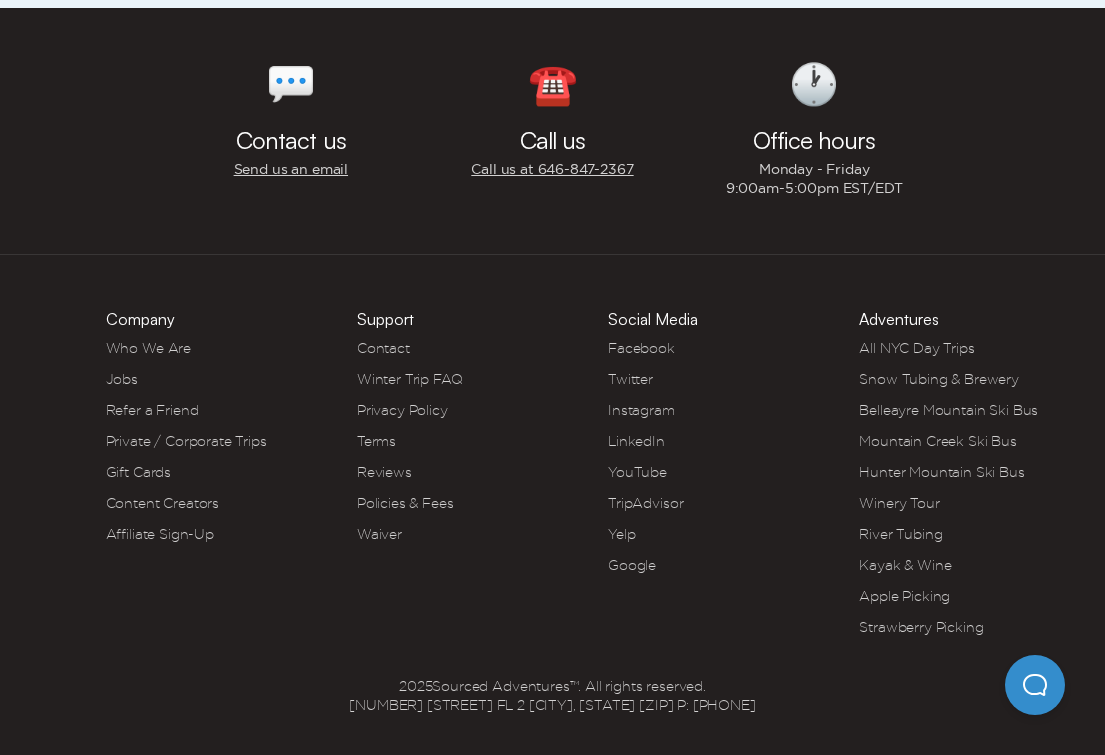 click on "Instagram" at bounding box center [641, 410] 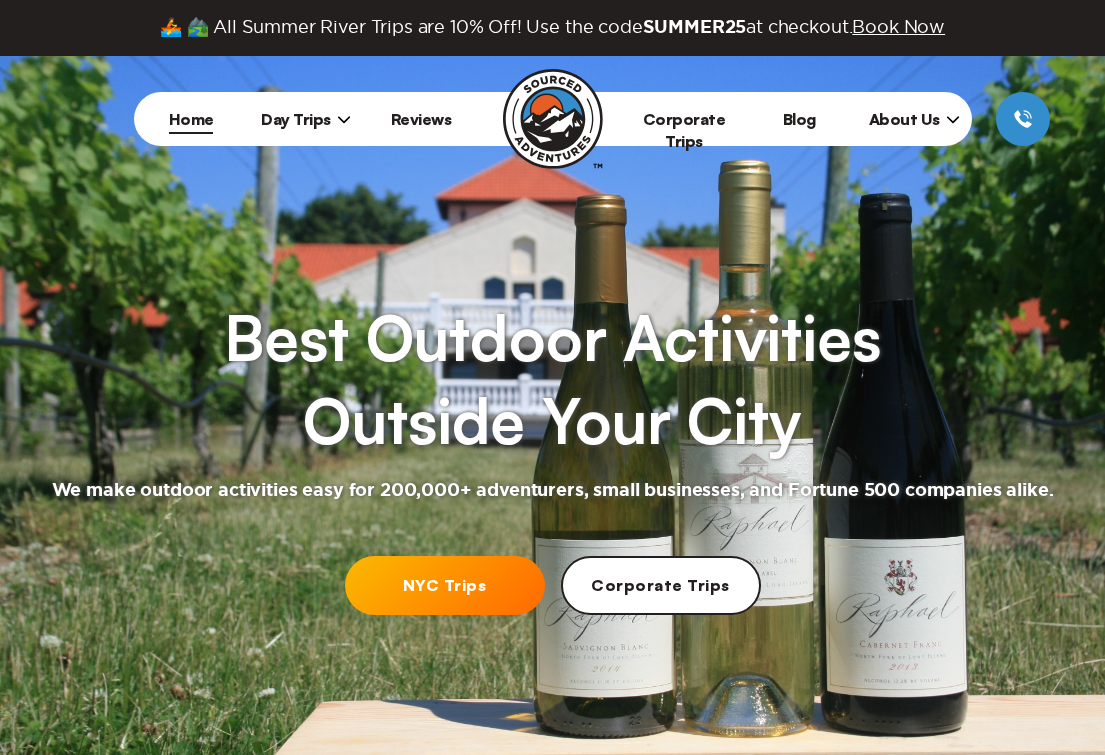 scroll, scrollTop: 0, scrollLeft: 0, axis: both 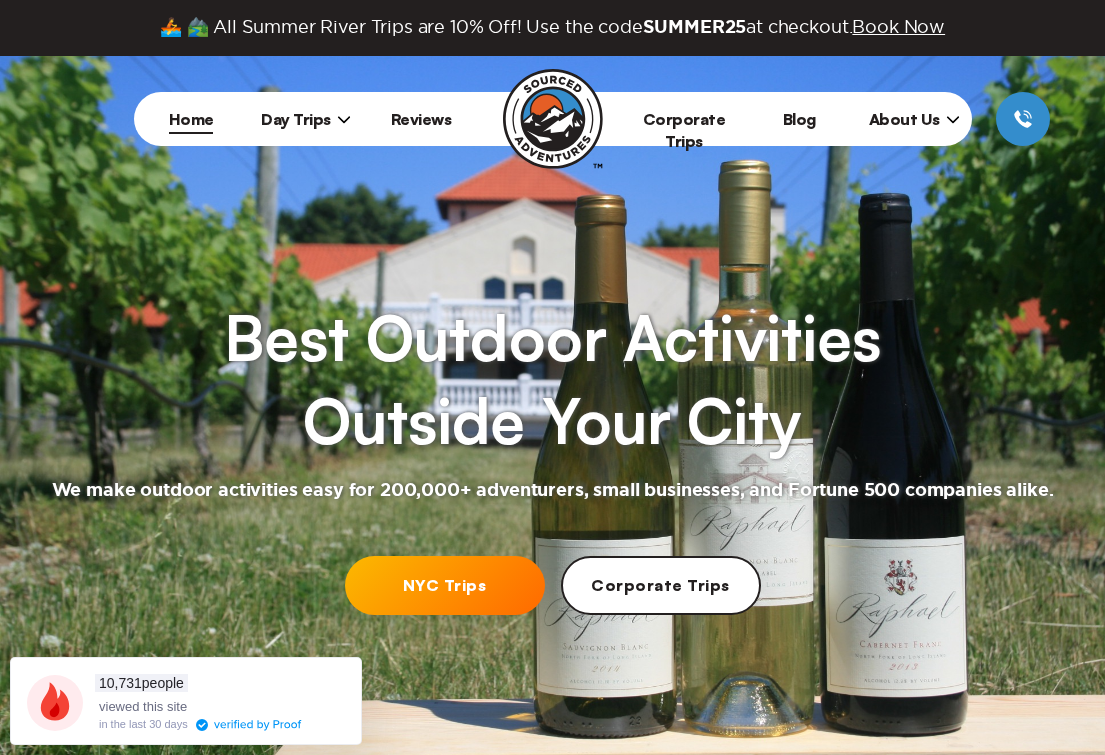 click on "Day Trips" at bounding box center [306, 119] 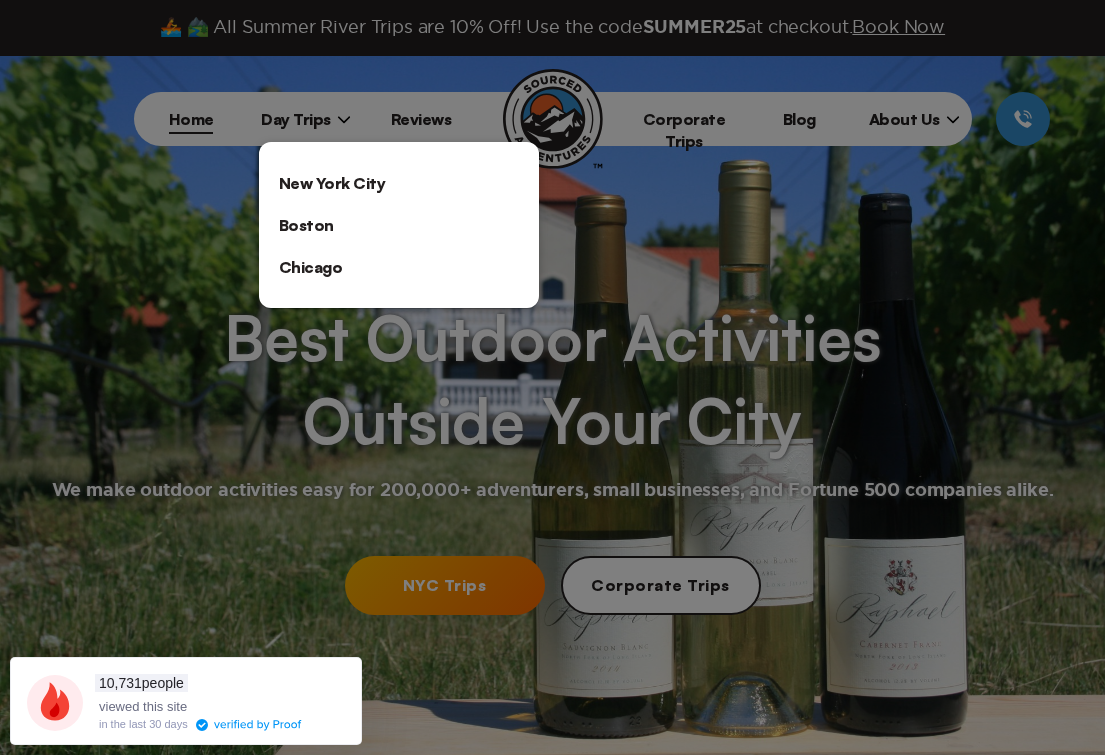 click on "New York City" at bounding box center (399, 183) 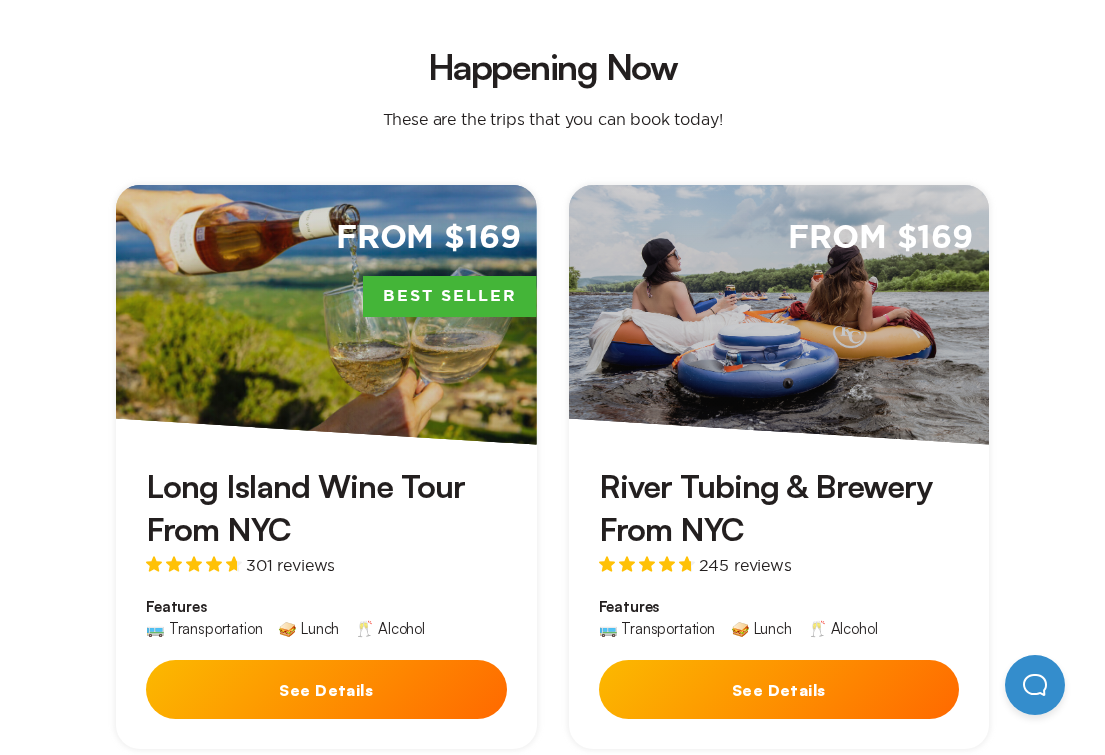 scroll, scrollTop: 1163, scrollLeft: 0, axis: vertical 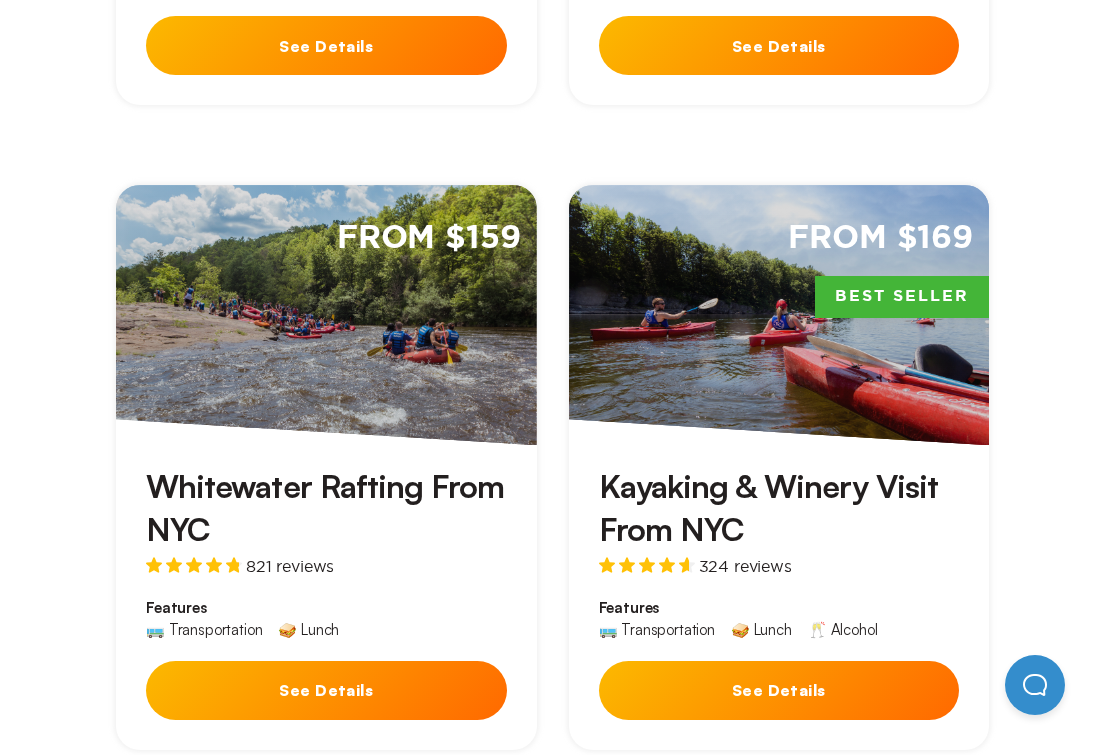 click on "From $159" at bounding box center [326, 315] 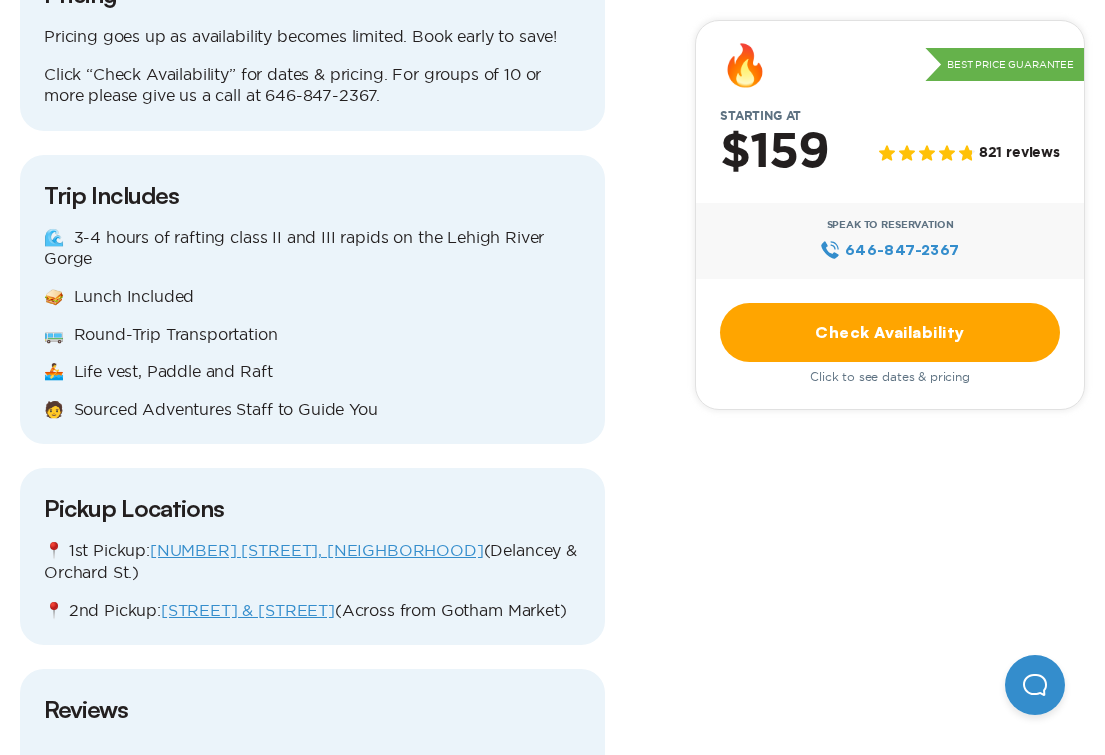 scroll, scrollTop: 2440, scrollLeft: 0, axis: vertical 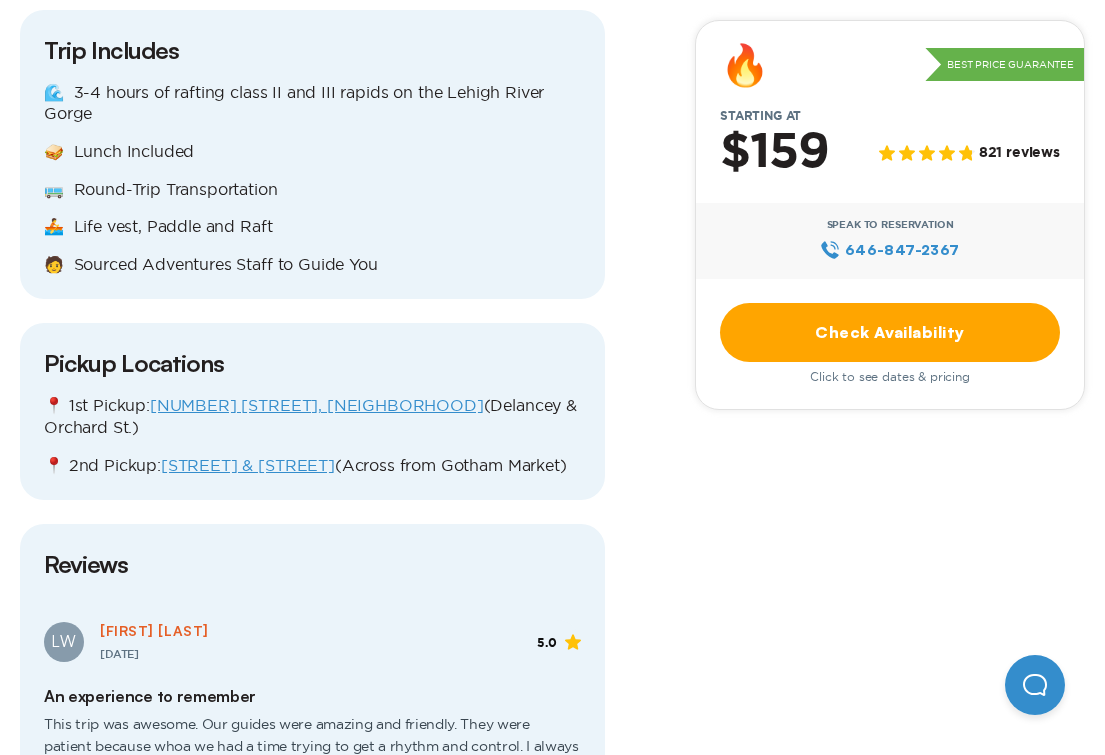 click on "📍 1st Pickup:  85 Delancey St, Lower East Side  (Delancey & Orchard St.)" at bounding box center (312, 416) 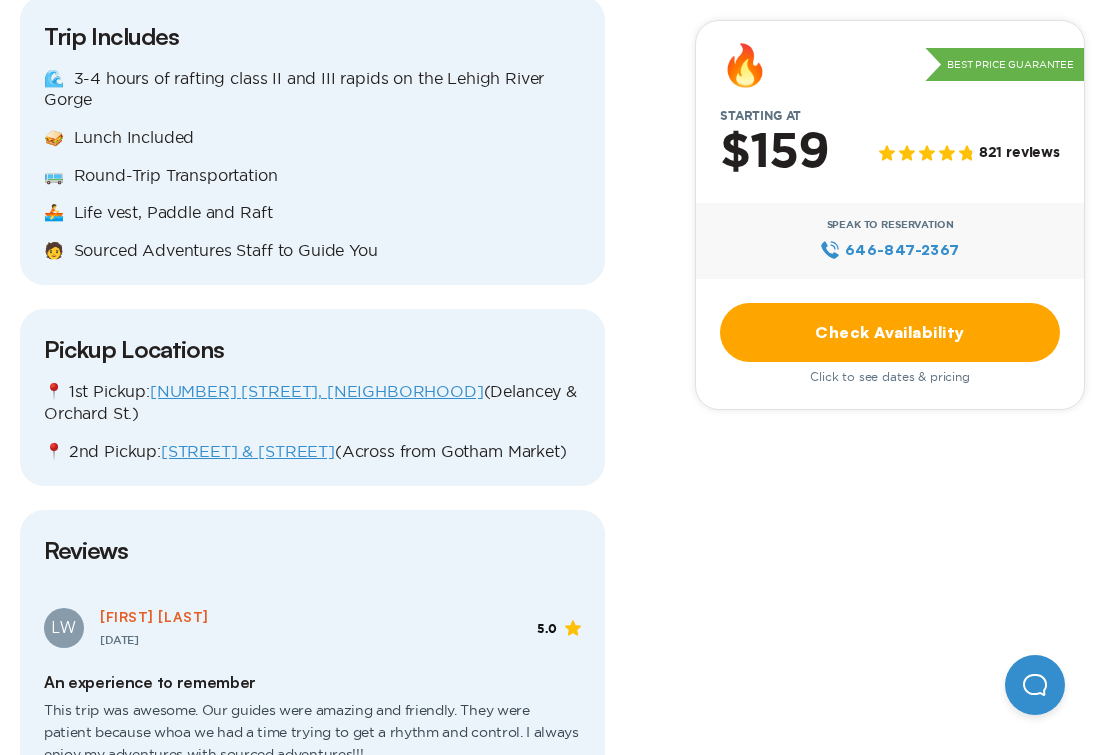 scroll, scrollTop: 2459, scrollLeft: 0, axis: vertical 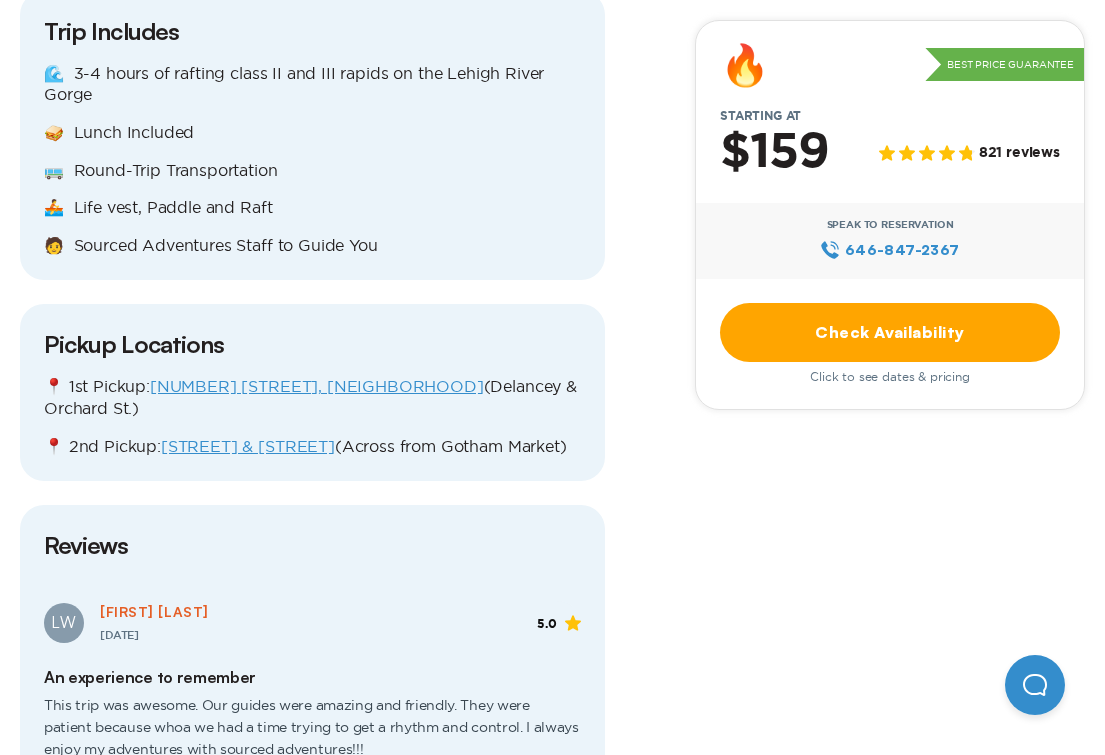 click on "West 45th & 11th Ave" at bounding box center [248, 446] 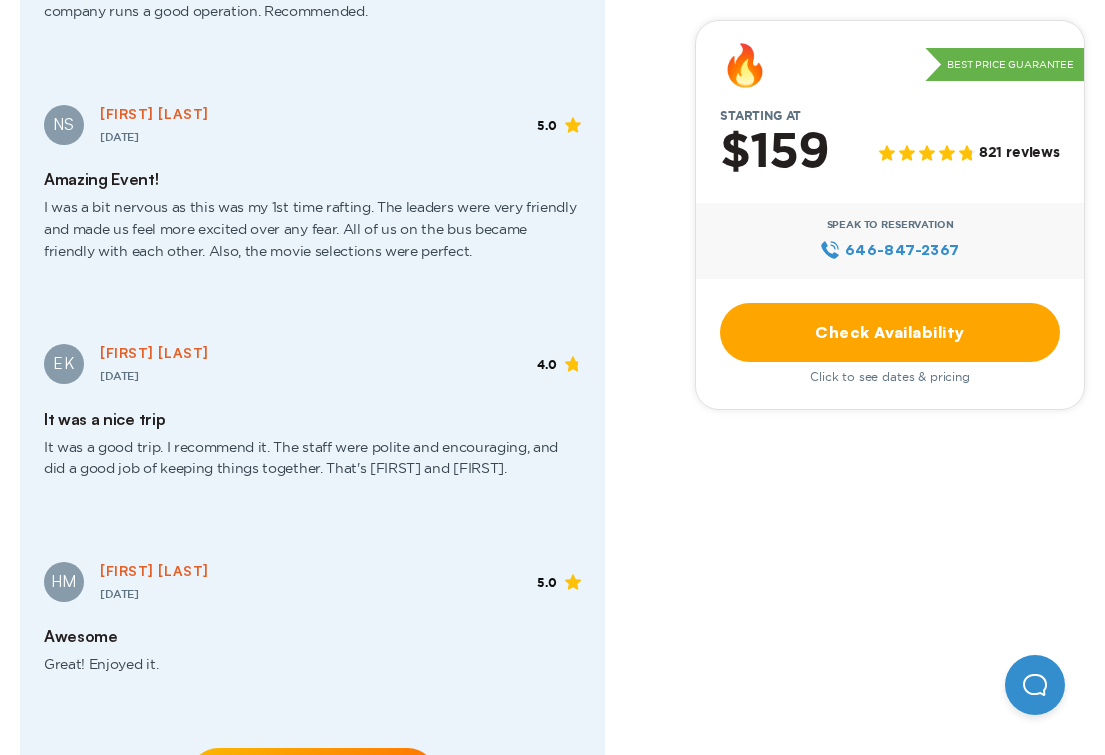 scroll, scrollTop: 4643, scrollLeft: 0, axis: vertical 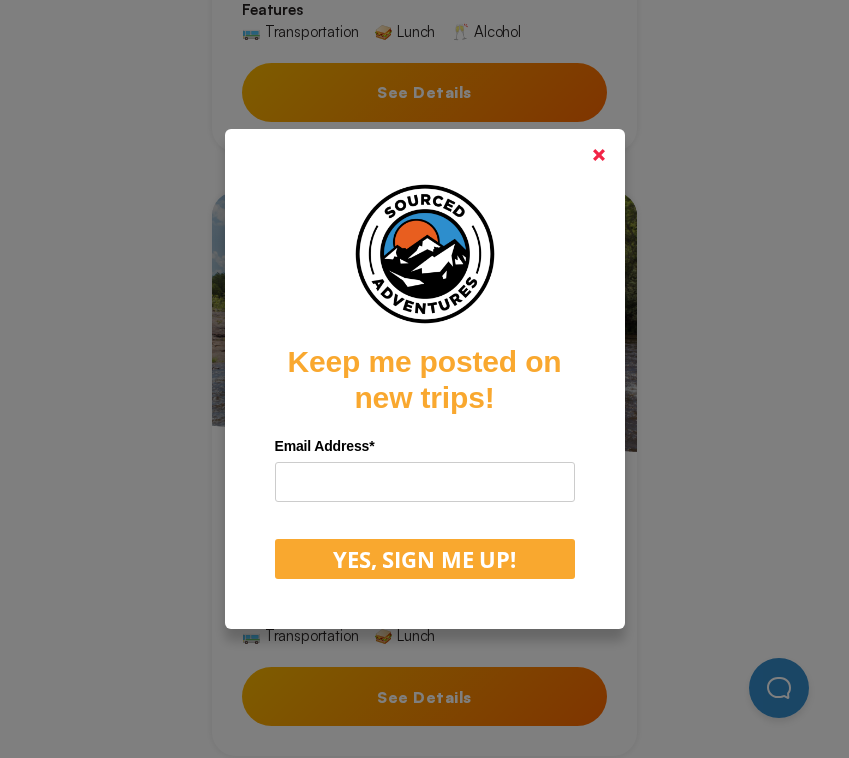 click at bounding box center [599, 155] 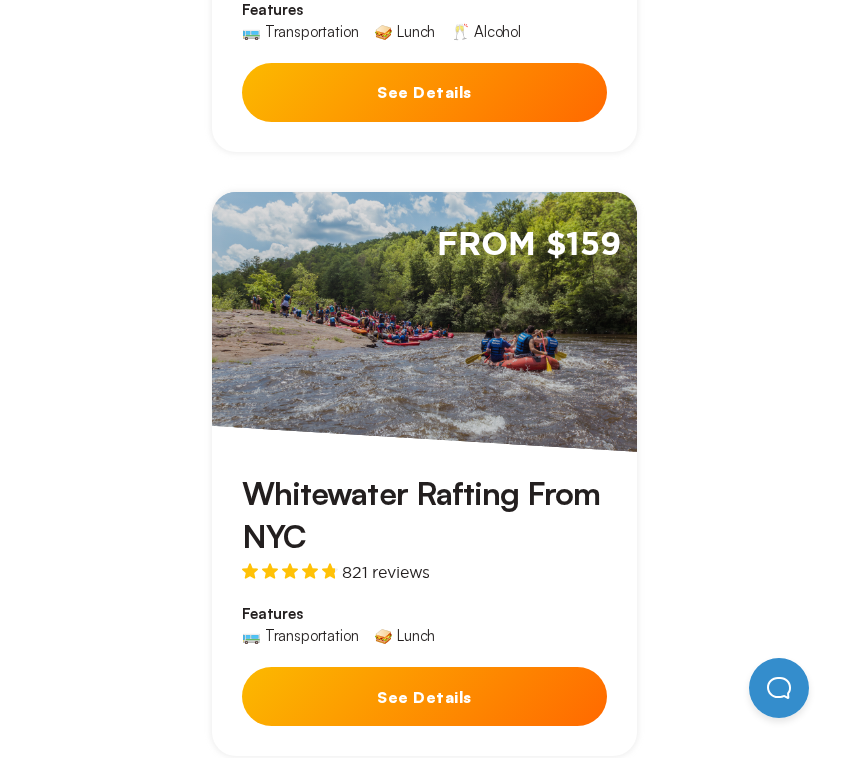 scroll, scrollTop: 1867, scrollLeft: 0, axis: vertical 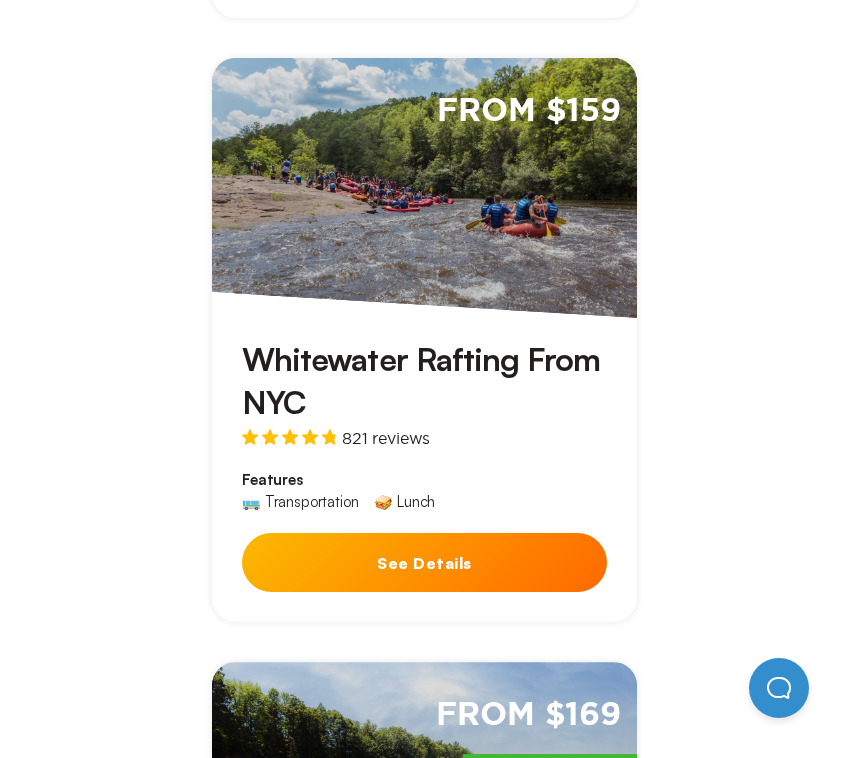 click on "See Details" at bounding box center [424, 562] 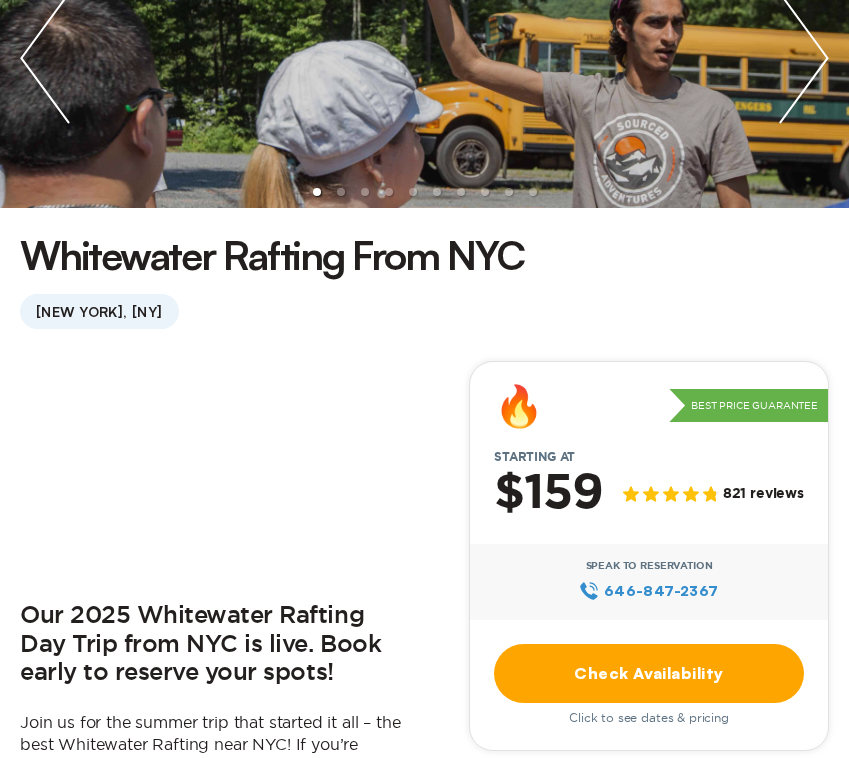 scroll, scrollTop: 430, scrollLeft: 0, axis: vertical 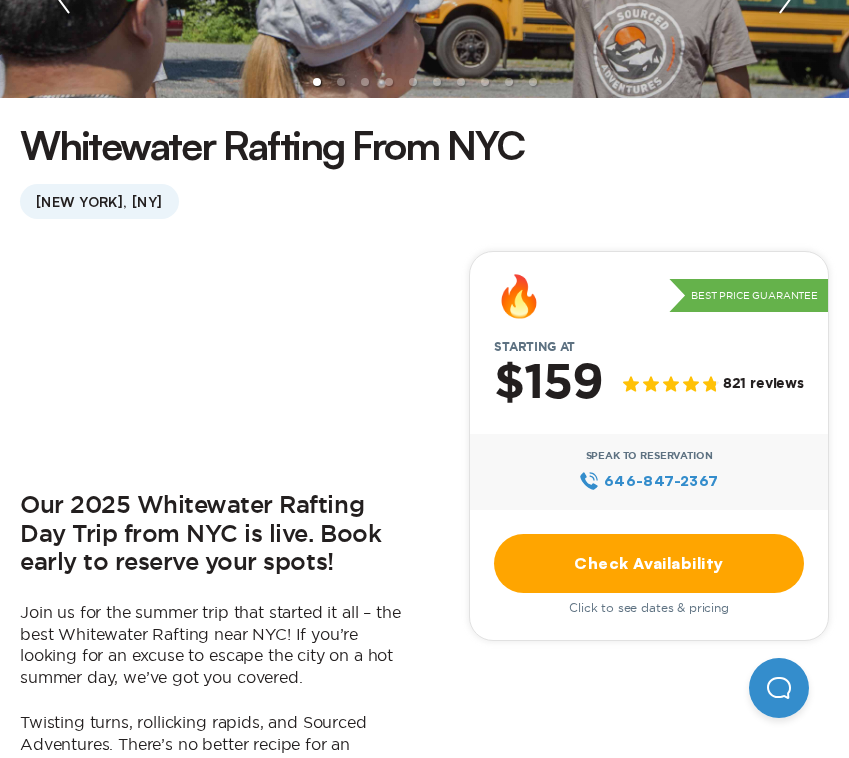 click on "Check Availability" at bounding box center (649, 563) 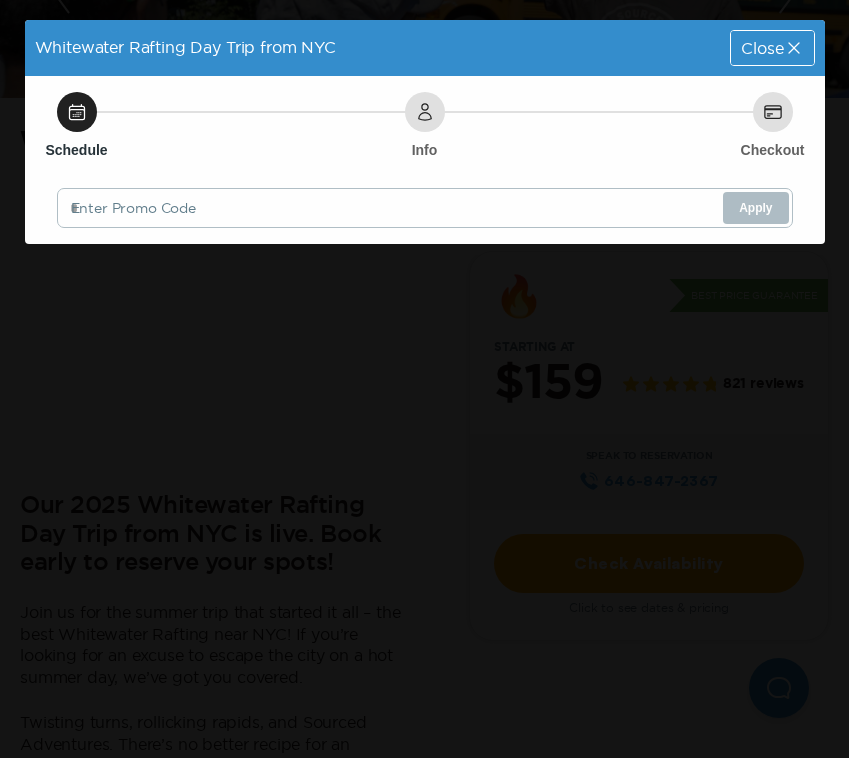 scroll, scrollTop: 0, scrollLeft: 0, axis: both 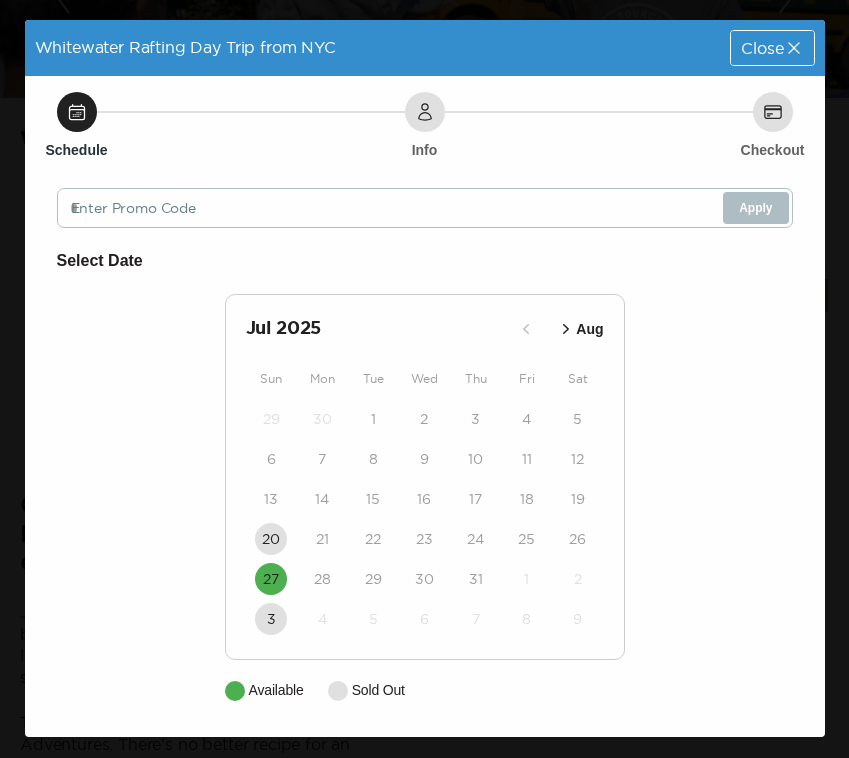 click 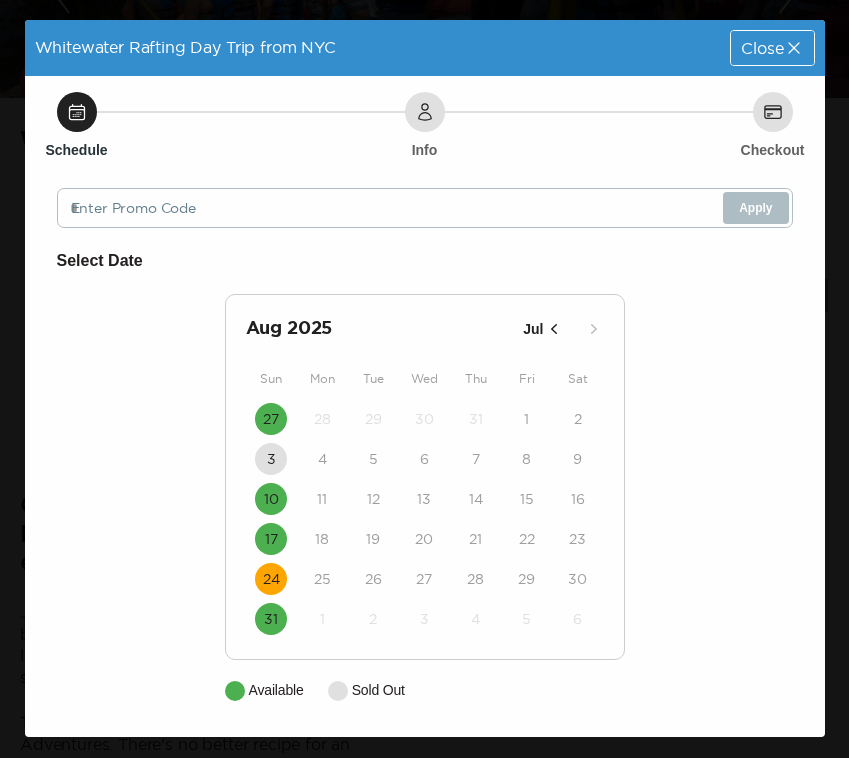 click on "24" at bounding box center [271, 579] 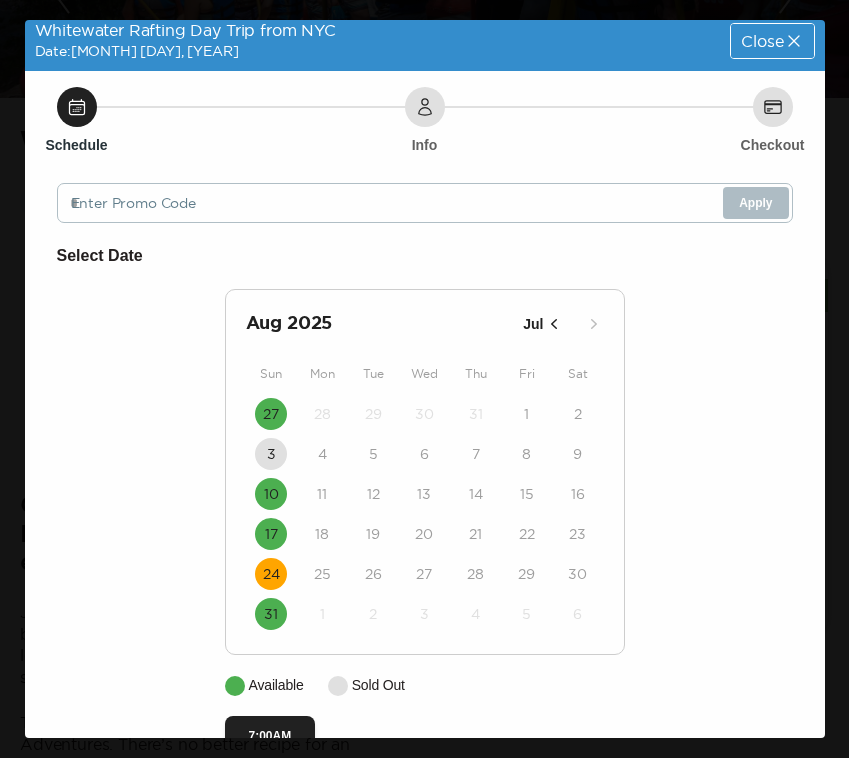 scroll, scrollTop: 0, scrollLeft: 0, axis: both 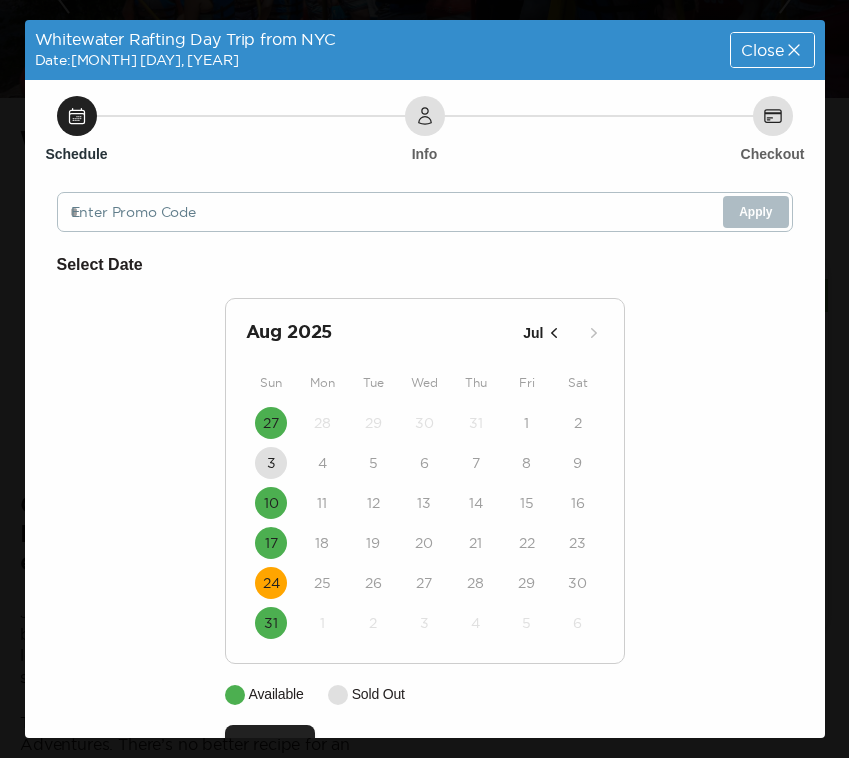 click on "Close" at bounding box center [762, 50] 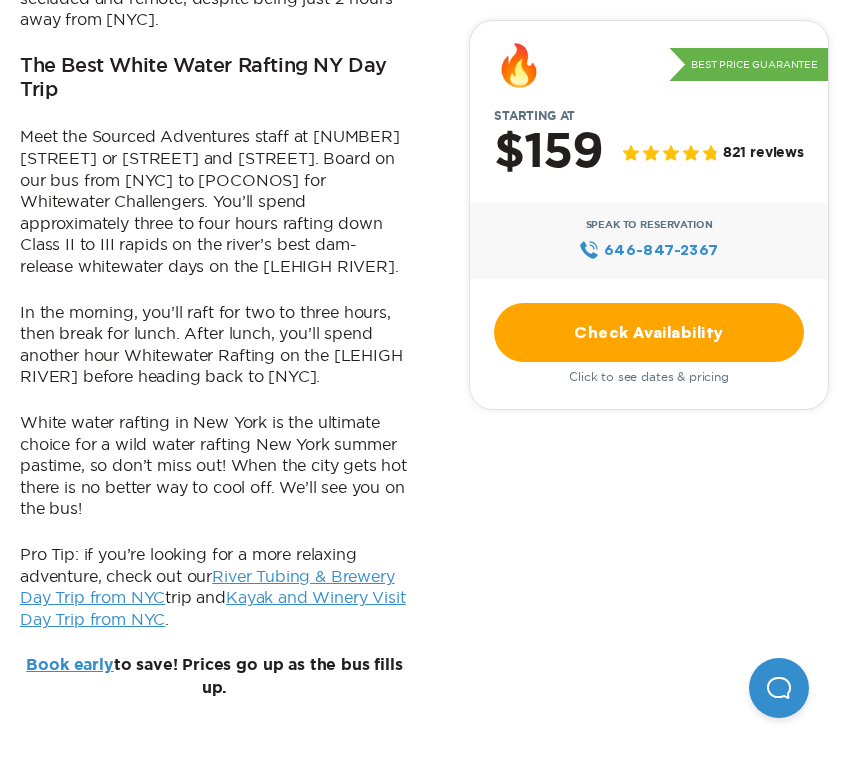scroll, scrollTop: 1657, scrollLeft: 0, axis: vertical 